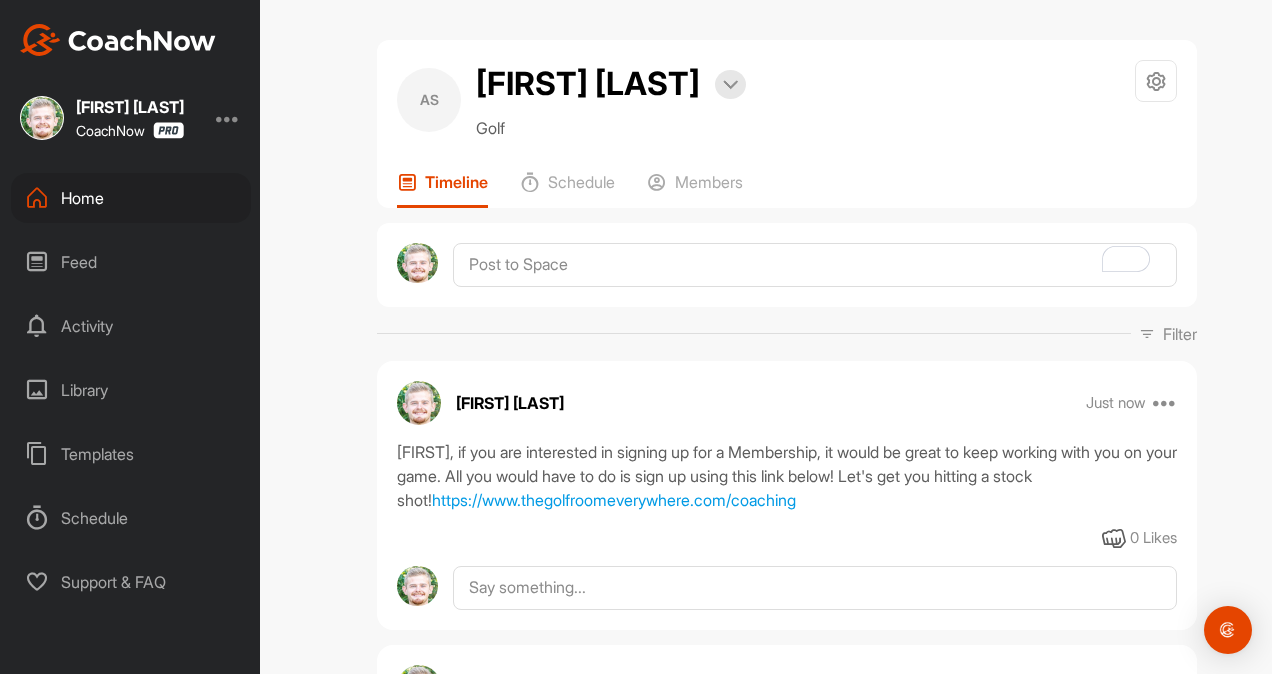 scroll, scrollTop: 0, scrollLeft: 0, axis: both 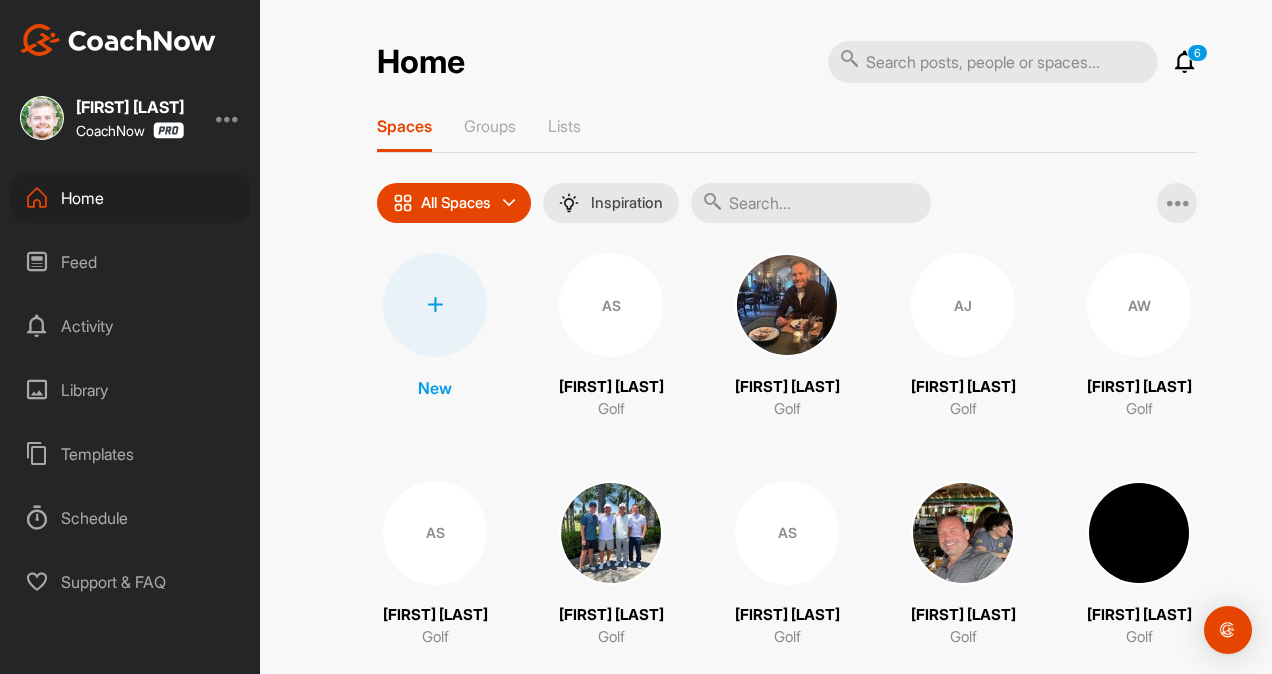 click at bounding box center (811, 203) 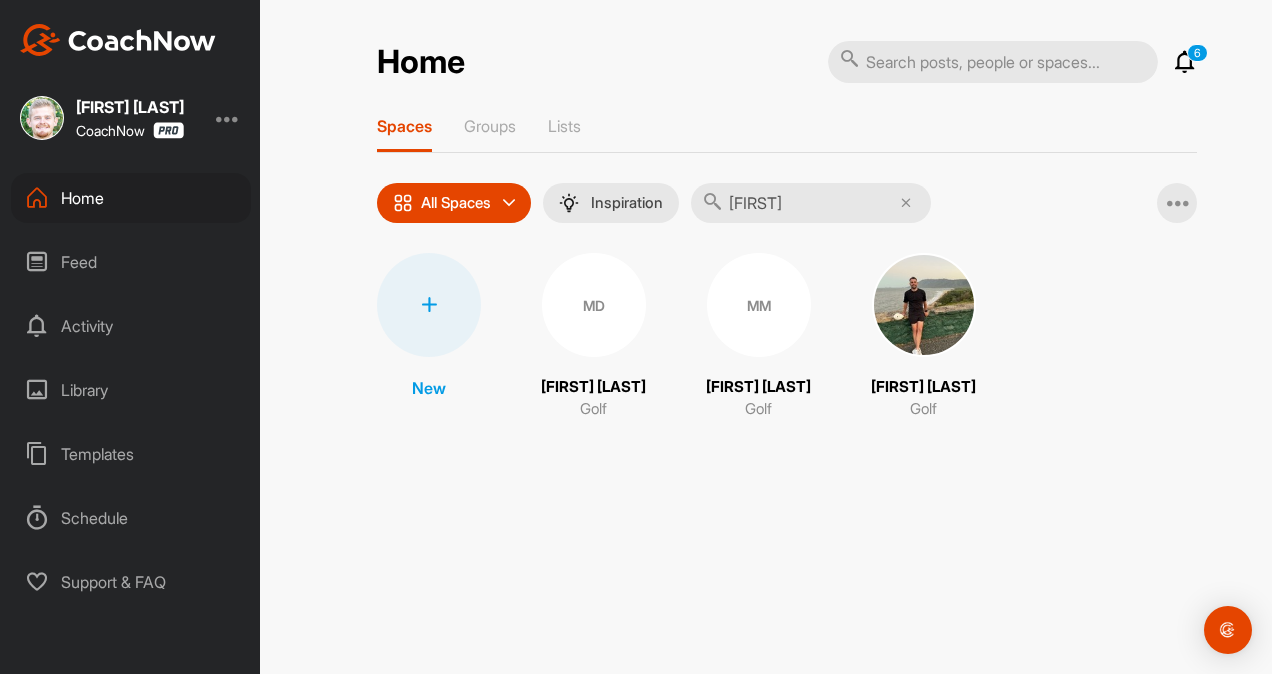 type on "[FIRST]" 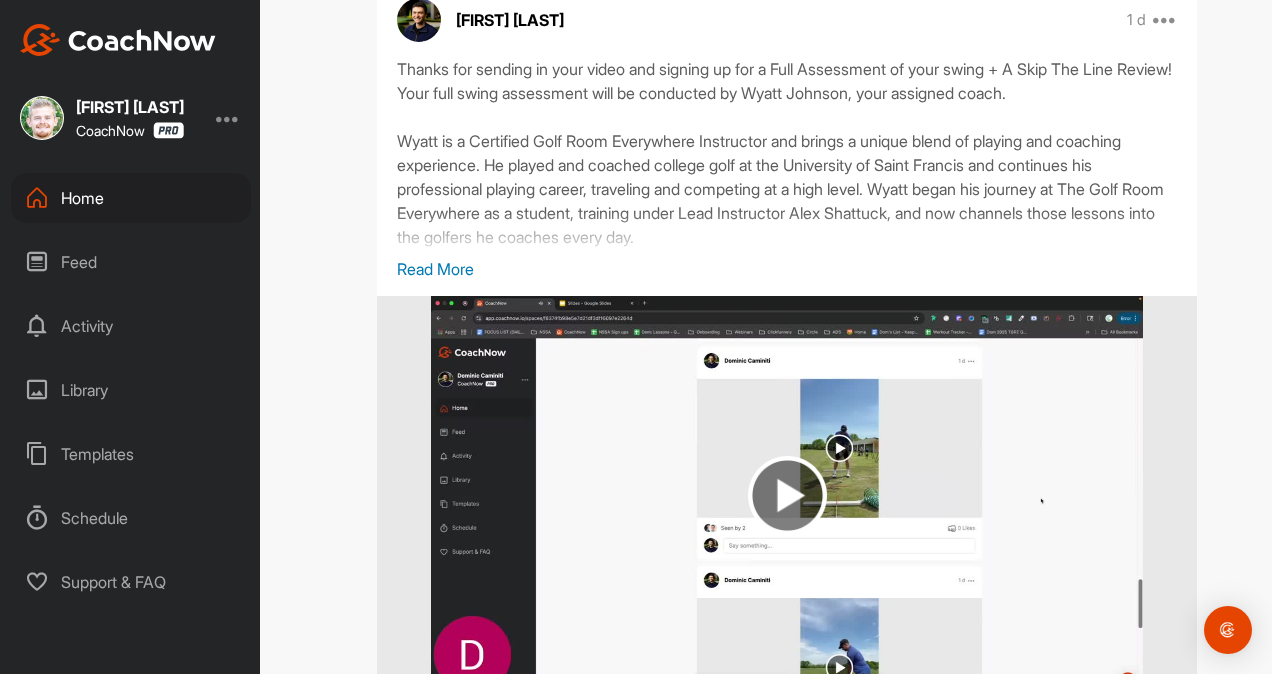 scroll, scrollTop: 0, scrollLeft: 0, axis: both 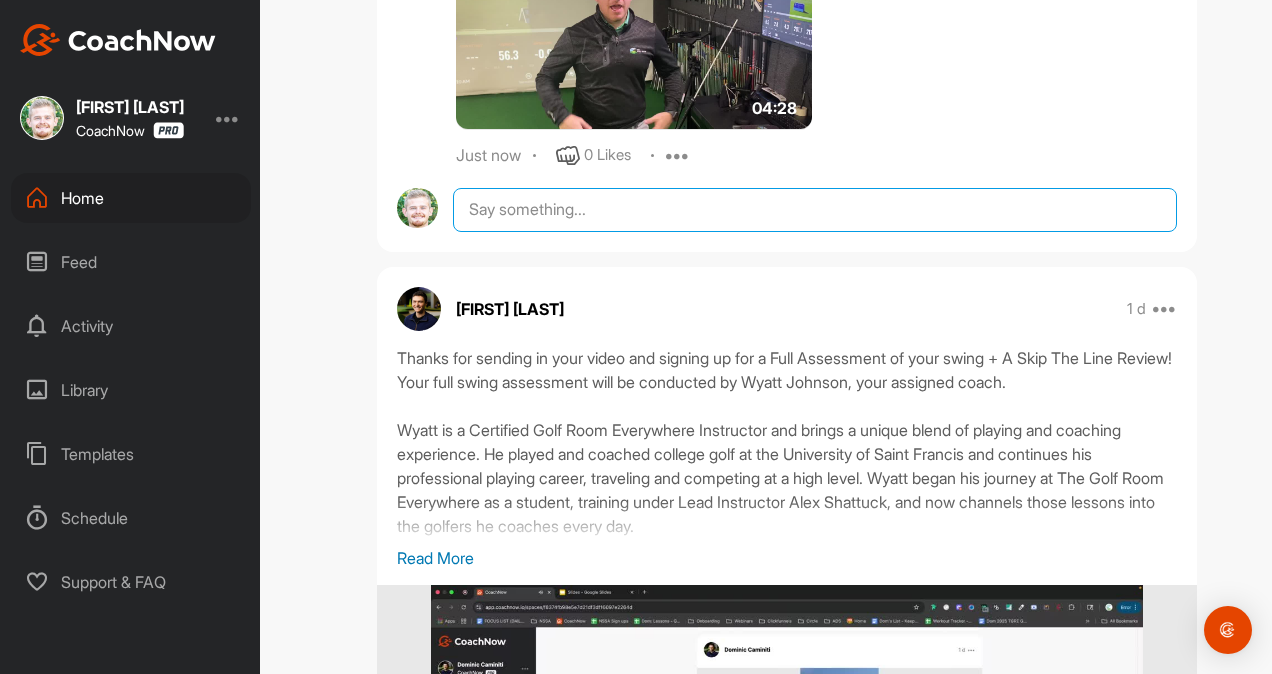 click at bounding box center [815, 210] 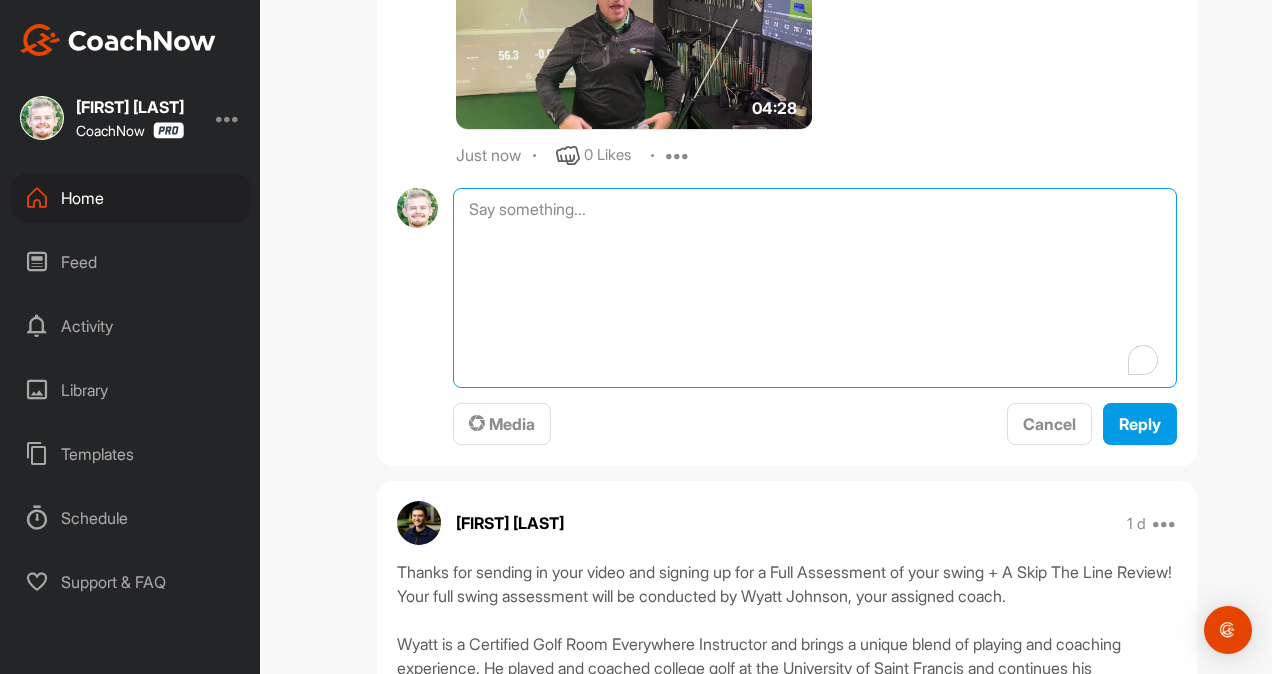 paste on "Also, quick favor:
If anything in this assessment gave you more clarity or an “ah-ha” moment about your swing, I’d love to hear what it was. It really helps us keep improving. Just drop it here in the comments if anything stood out" 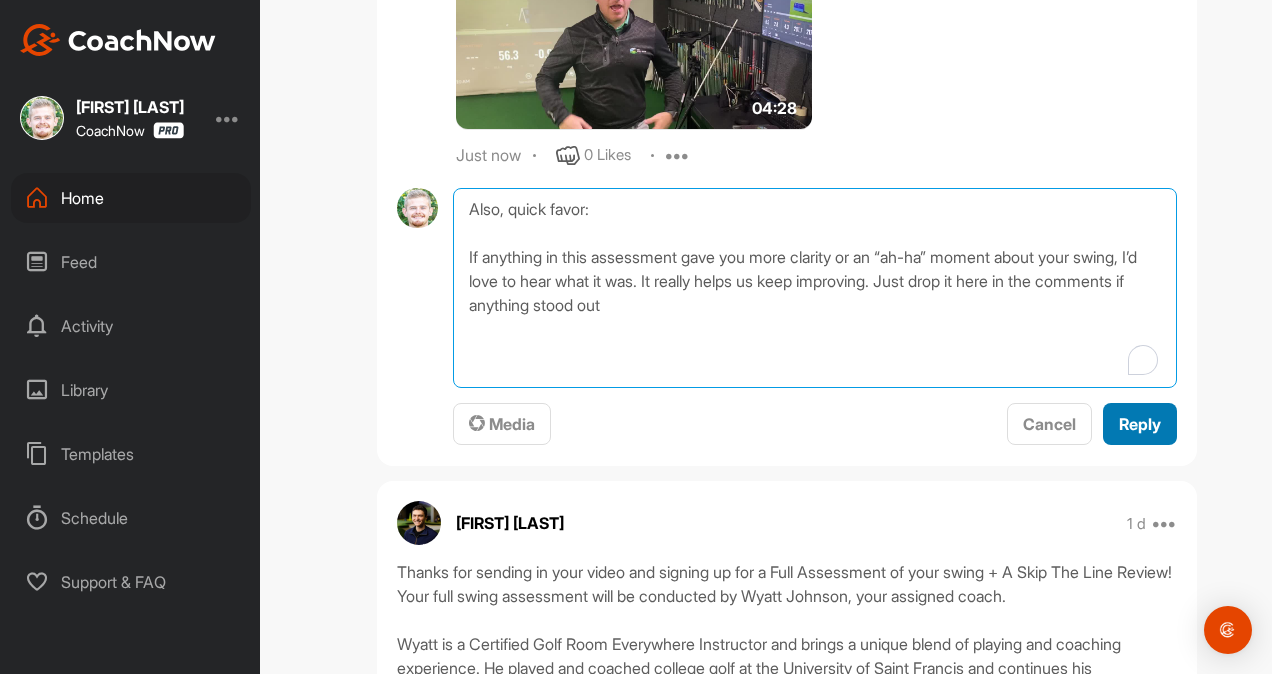 type on "Also, quick favor:
If anything in this assessment gave you more clarity or an “ah-ha” moment about your swing, I’d love to hear what it was. It really helps us keep improving. Just drop it here in the comments if anything stood out" 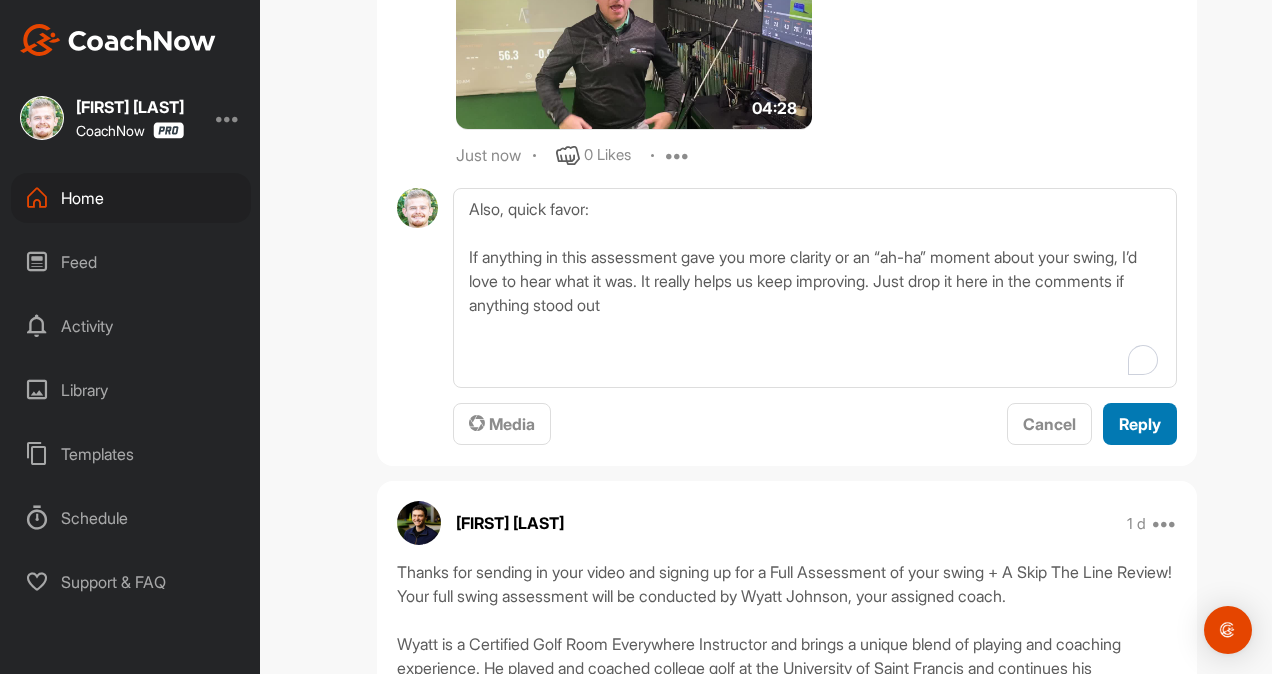 click on "Reply" at bounding box center (1140, 424) 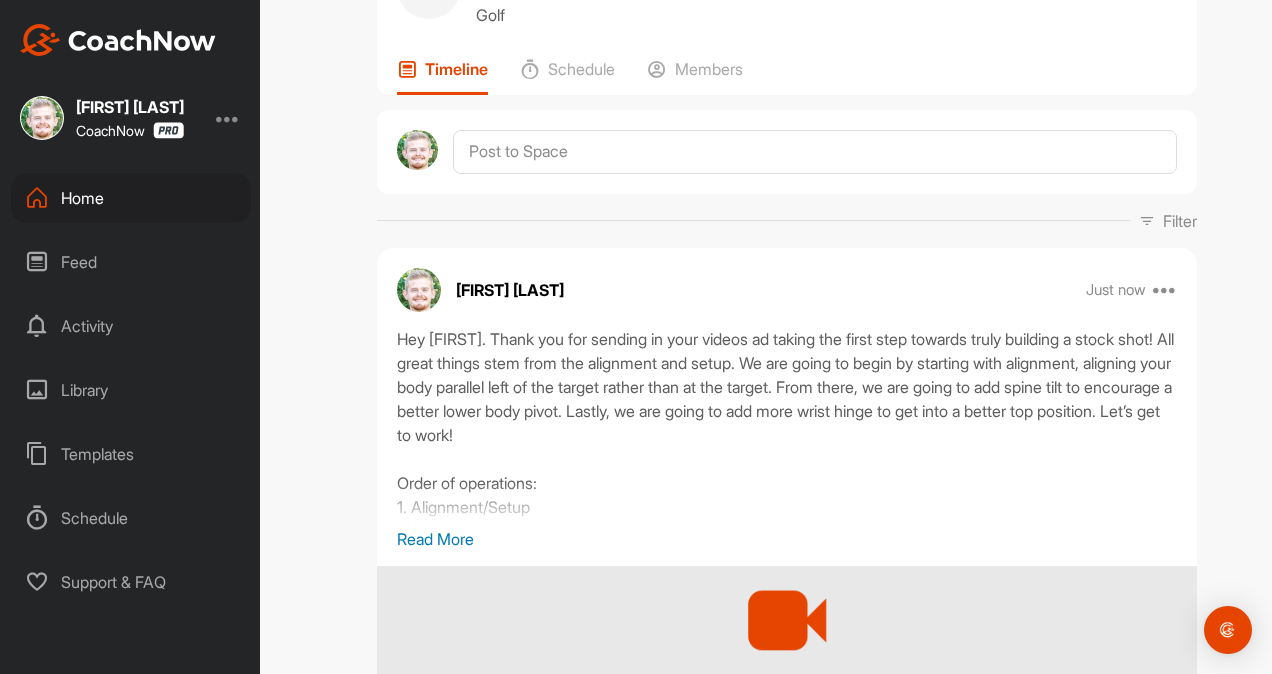 scroll, scrollTop: 67, scrollLeft: 0, axis: vertical 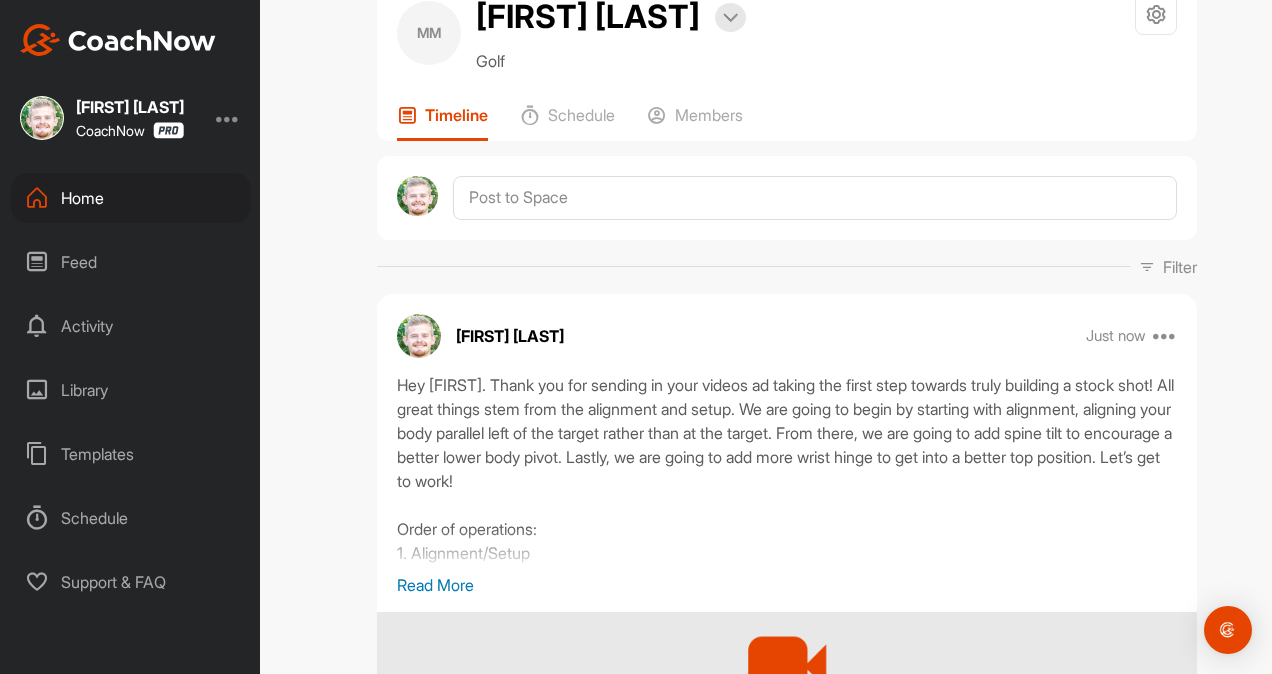 drag, startPoint x: 647, startPoint y: 161, endPoint x: 648, endPoint y: 192, distance: 31.016125 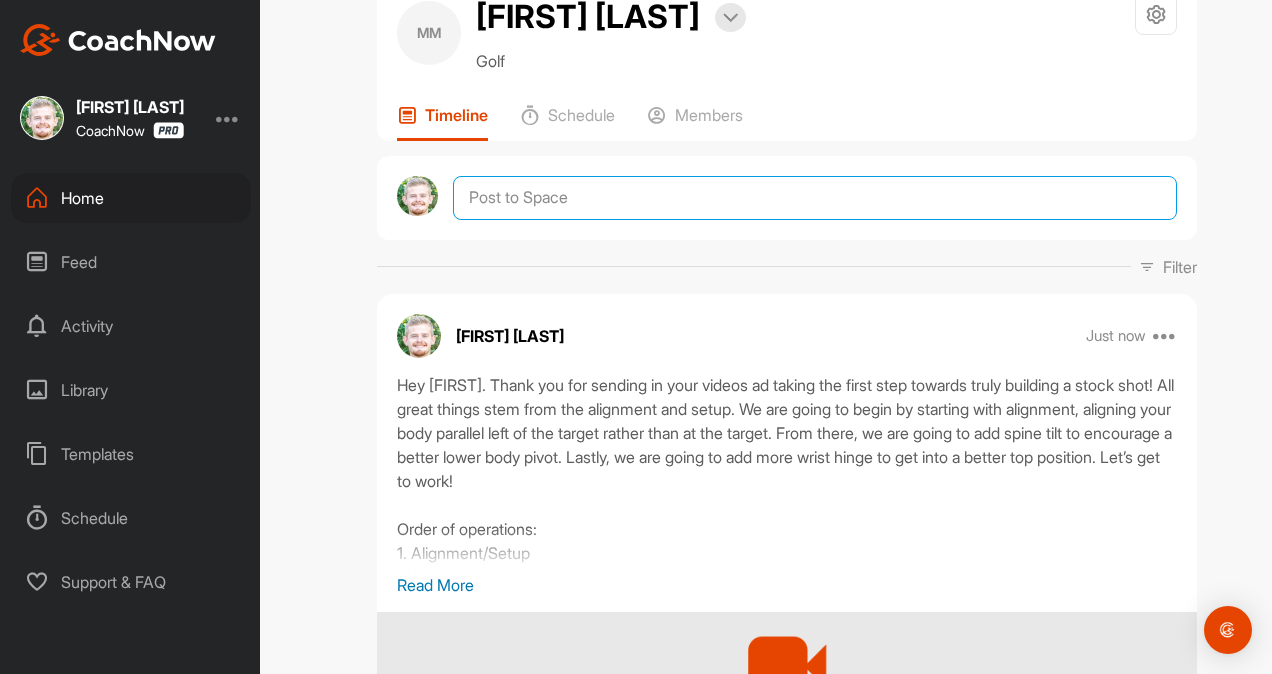click at bounding box center (815, 198) 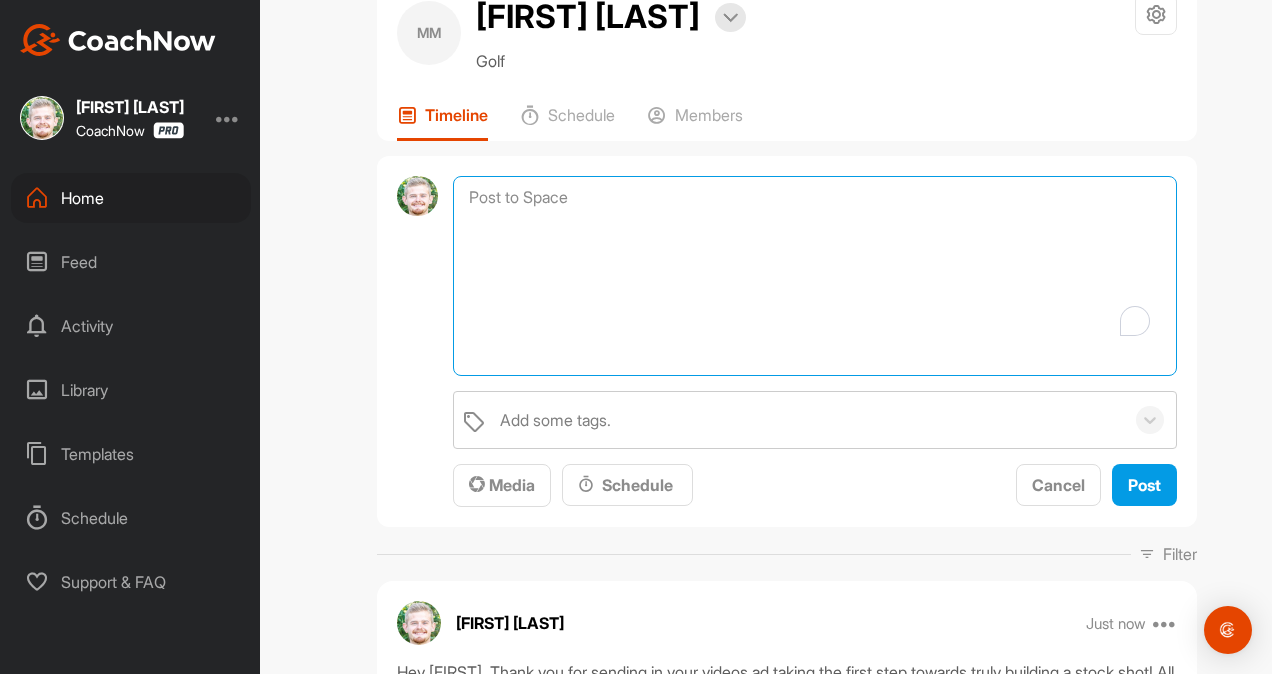 scroll, scrollTop: 67, scrollLeft: 0, axis: vertical 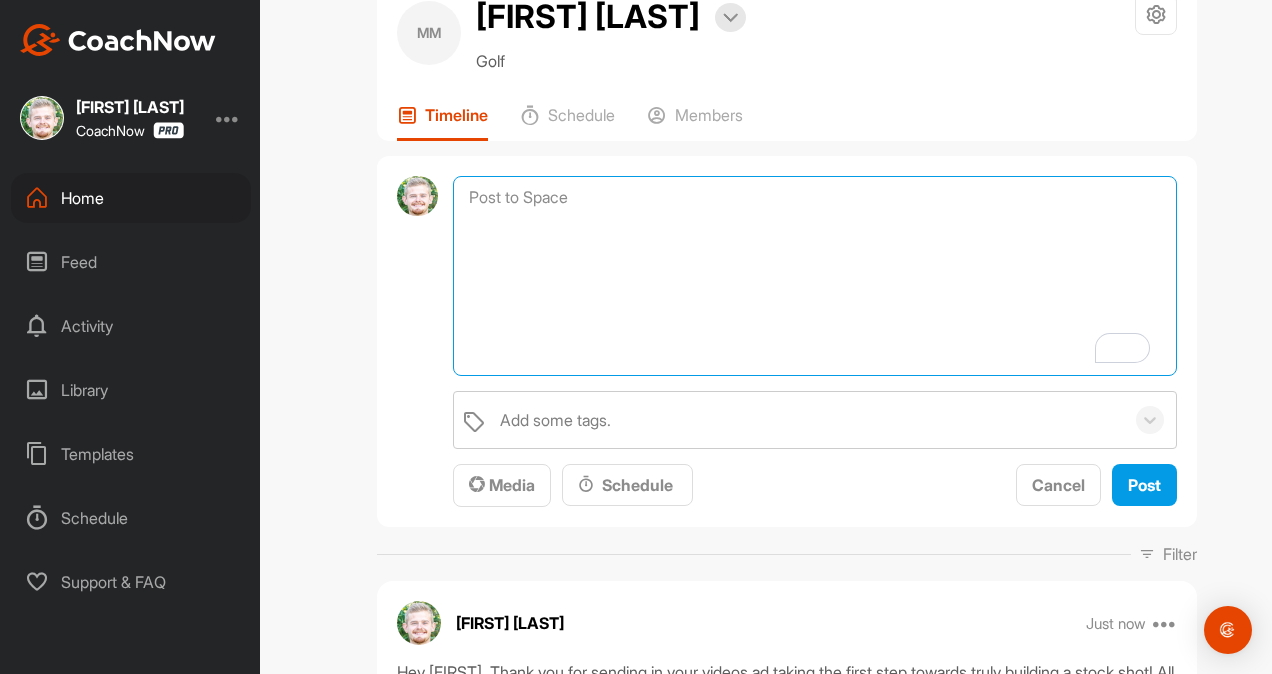 paste on "[student name], if you are interested in signing up for a Membership, it would be great to keep working with you on your game. All you would have to do is sign up using this link below! Let's get you hitting a stock shot!
https://www.thegolfroomeverywhere.com/coaching" 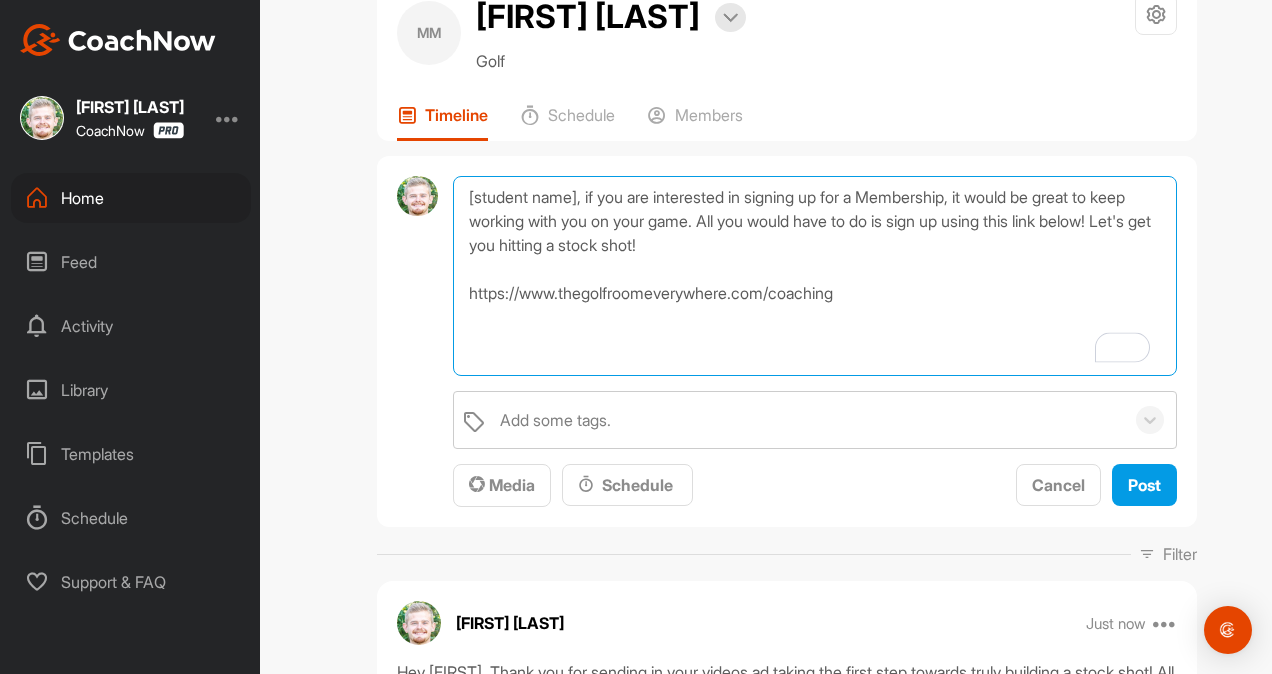 click on "[student name], if you are interested in signing up for a Membership, it would be great to keep working with you on your game. All you would have to do is sign up using this link below! Let's get you hitting a stock shot!
https://www.thegolfroomeverywhere.com/coaching" at bounding box center [815, 276] 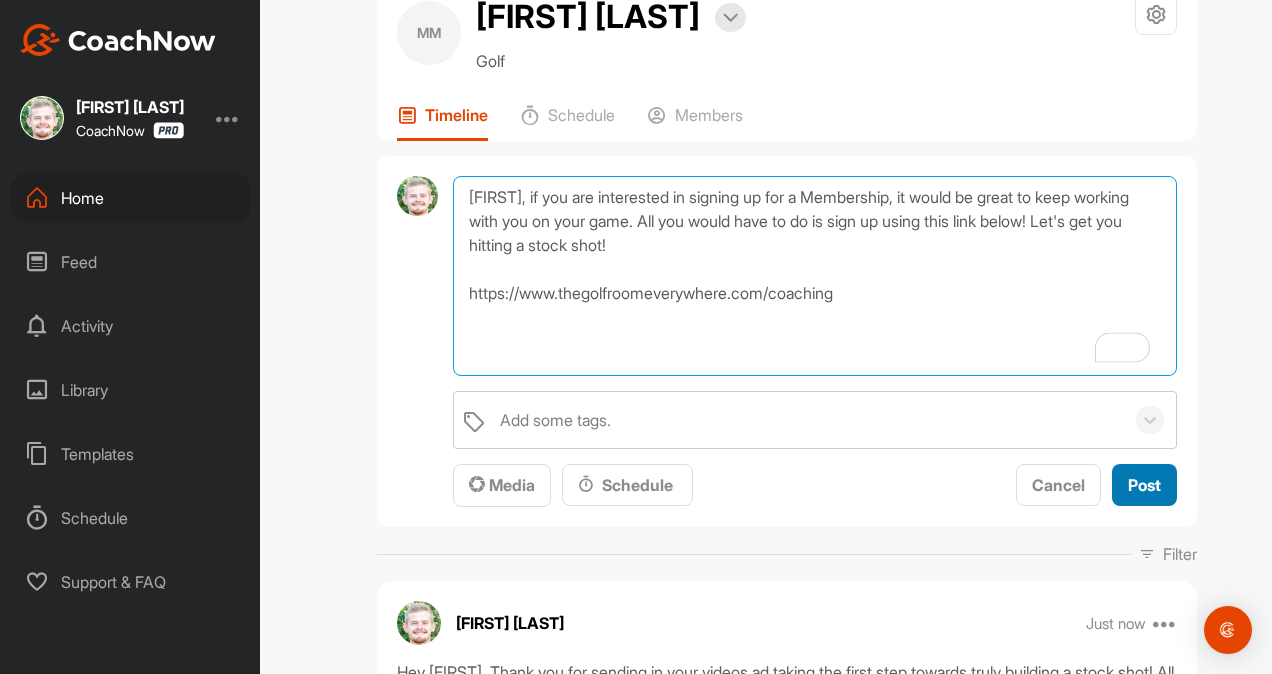 type on "[FIRST], if you are interested in signing up for a Membership, it would be great to keep working with you on your game. All you would have to do is sign up using this link below! Let's get you hitting a stock shot!
https://www.thegolfroomeverywhere.com/coaching" 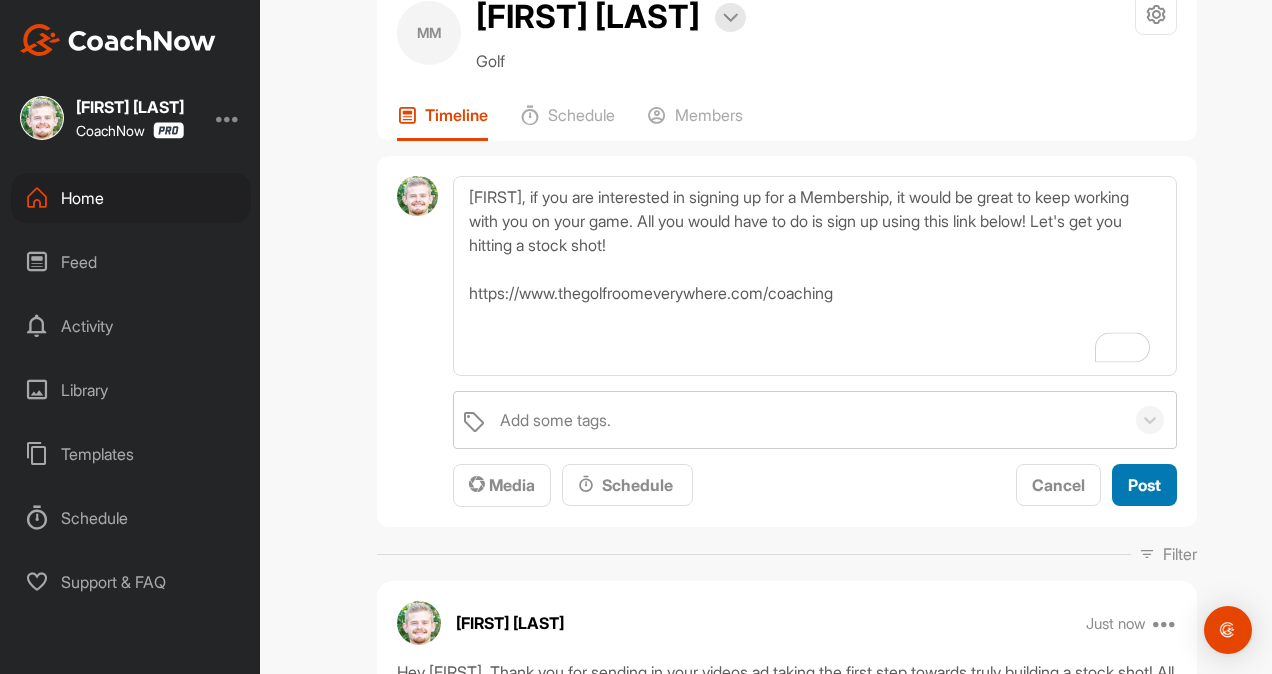 click on "Post" at bounding box center (1144, 485) 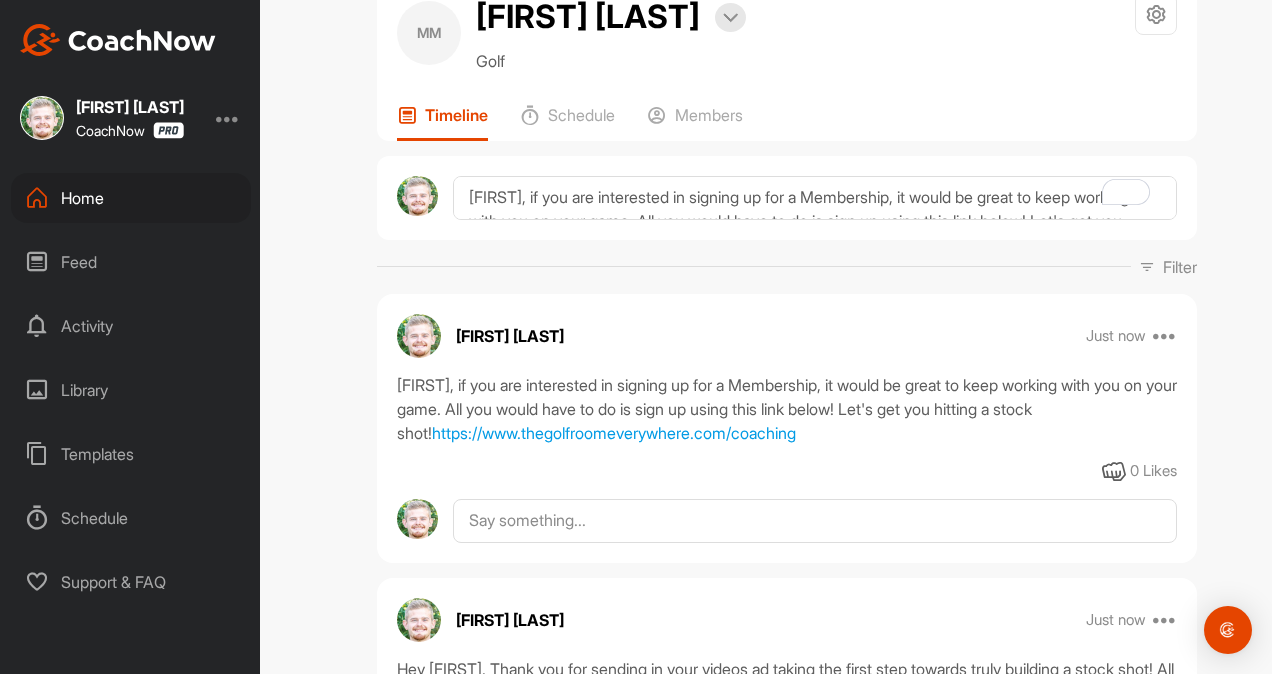 click on "Home" at bounding box center (131, 198) 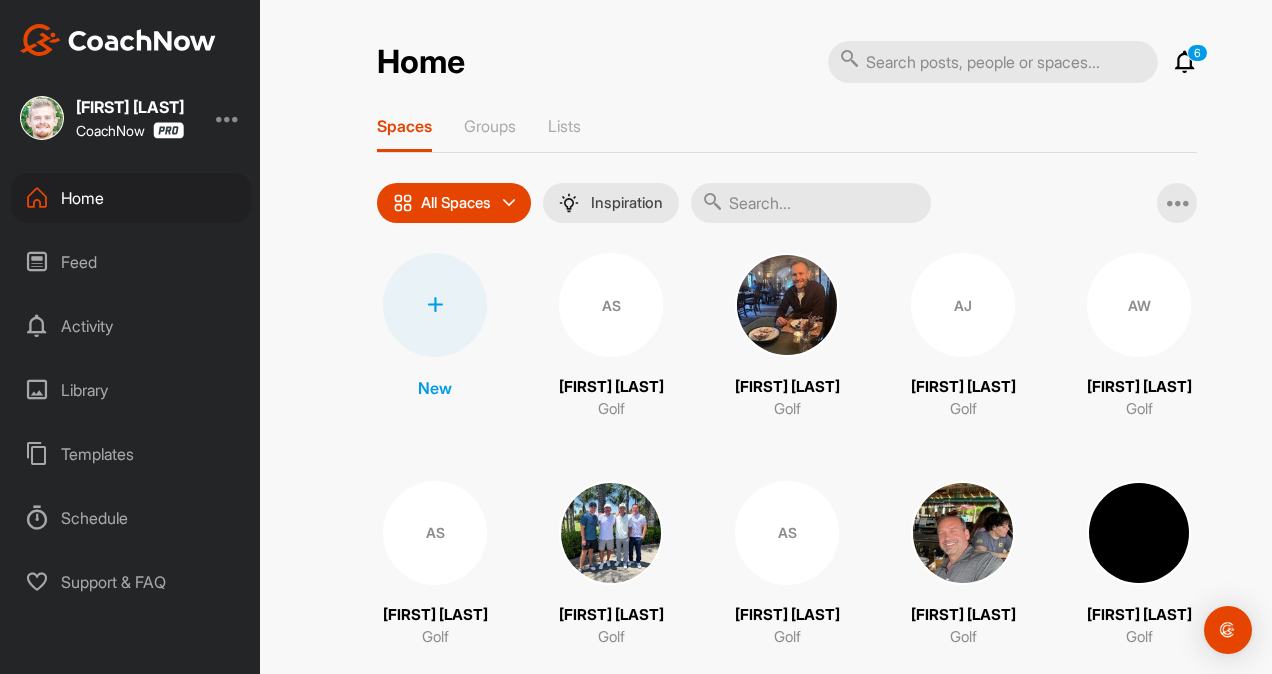 click at bounding box center [811, 203] 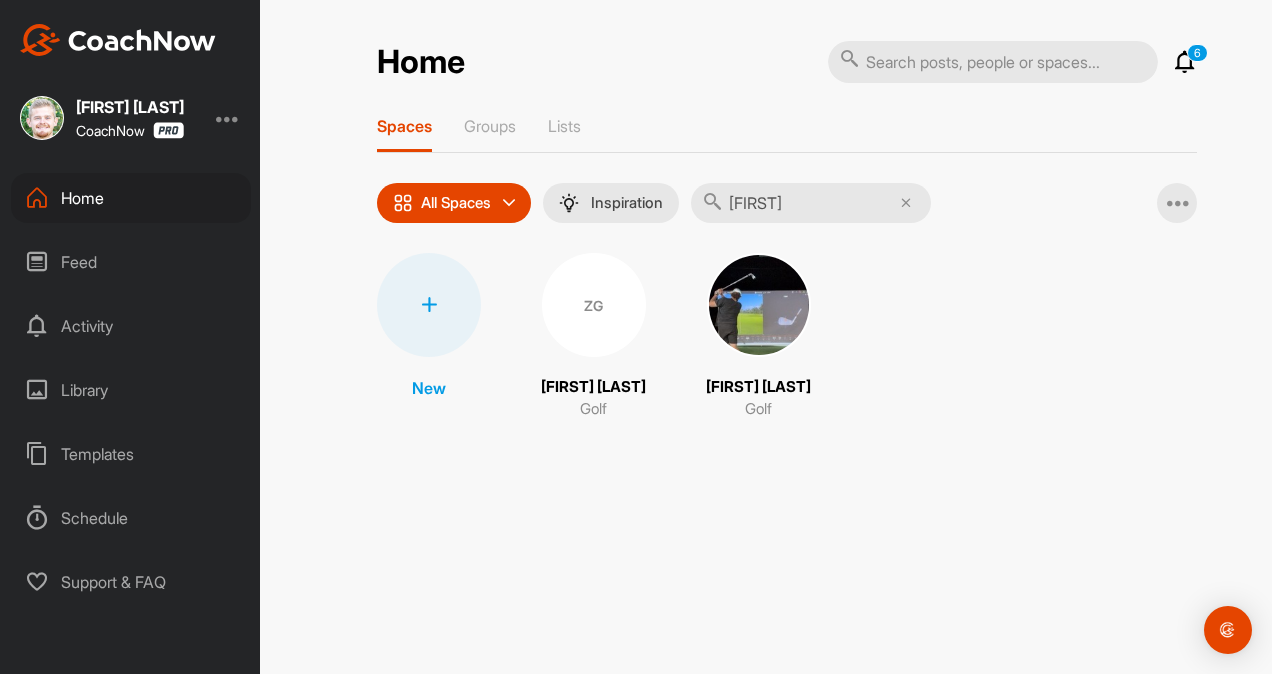 type on "[FIRST]" 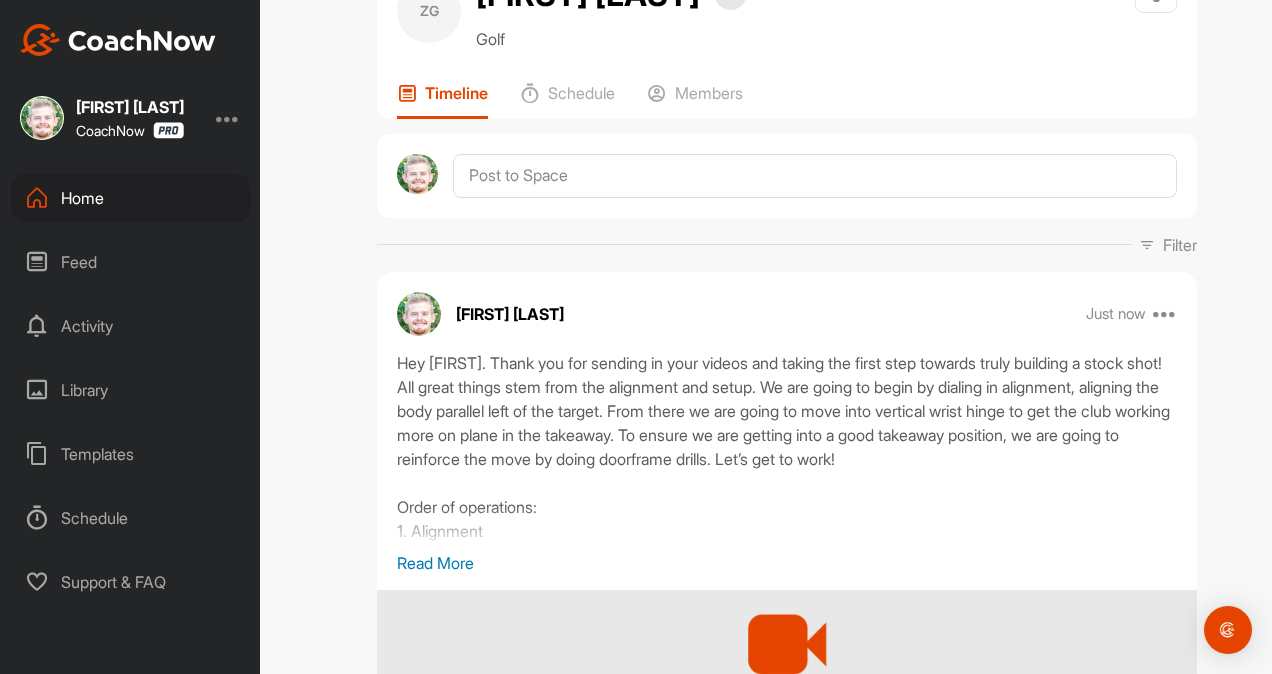 scroll, scrollTop: 90, scrollLeft: 0, axis: vertical 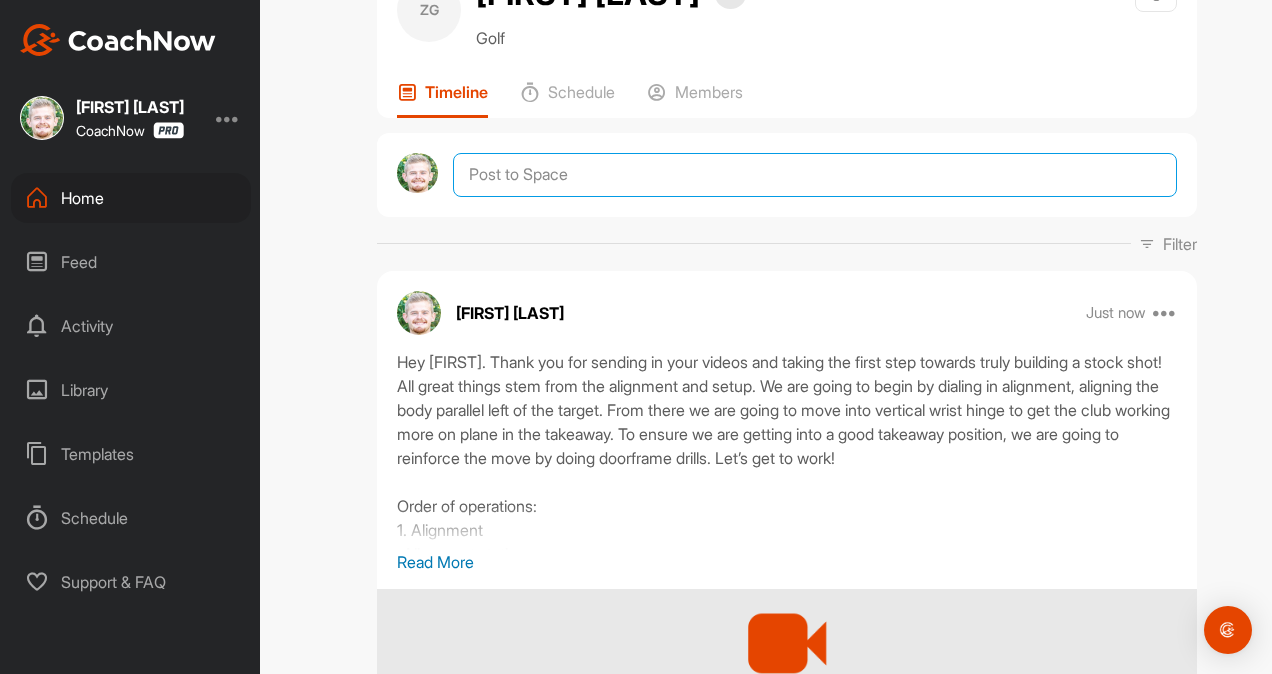 click at bounding box center [815, 175] 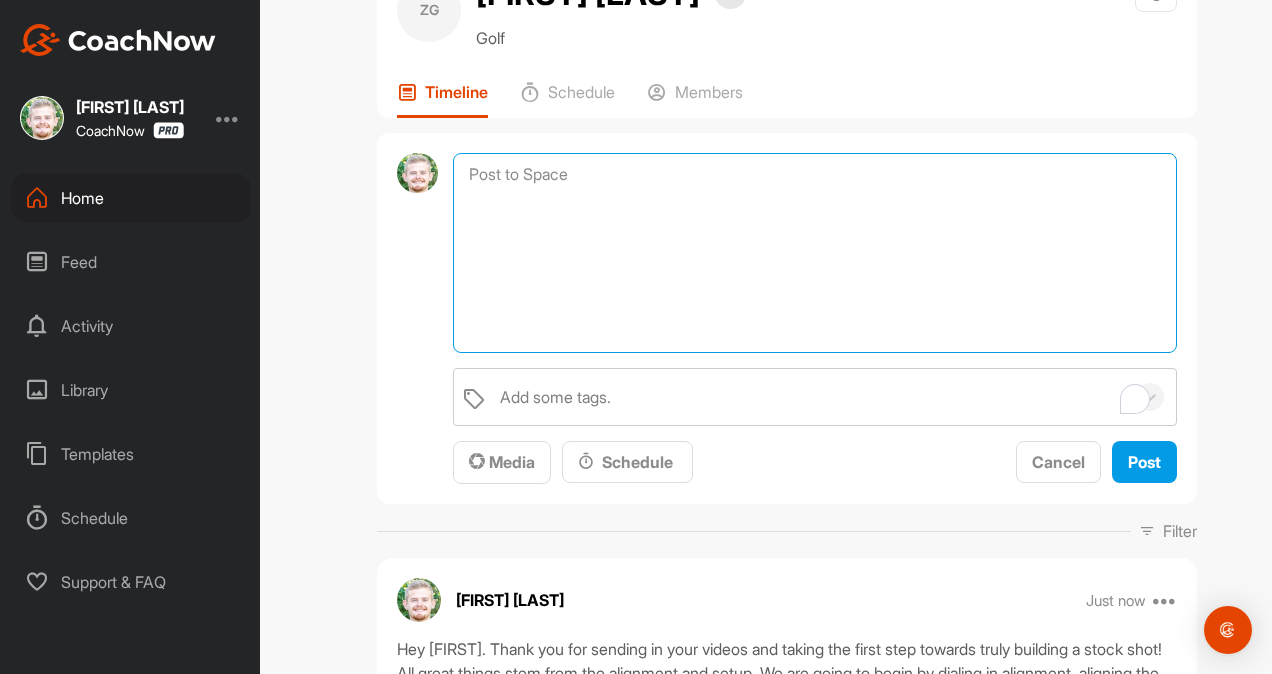 scroll, scrollTop: 90, scrollLeft: 0, axis: vertical 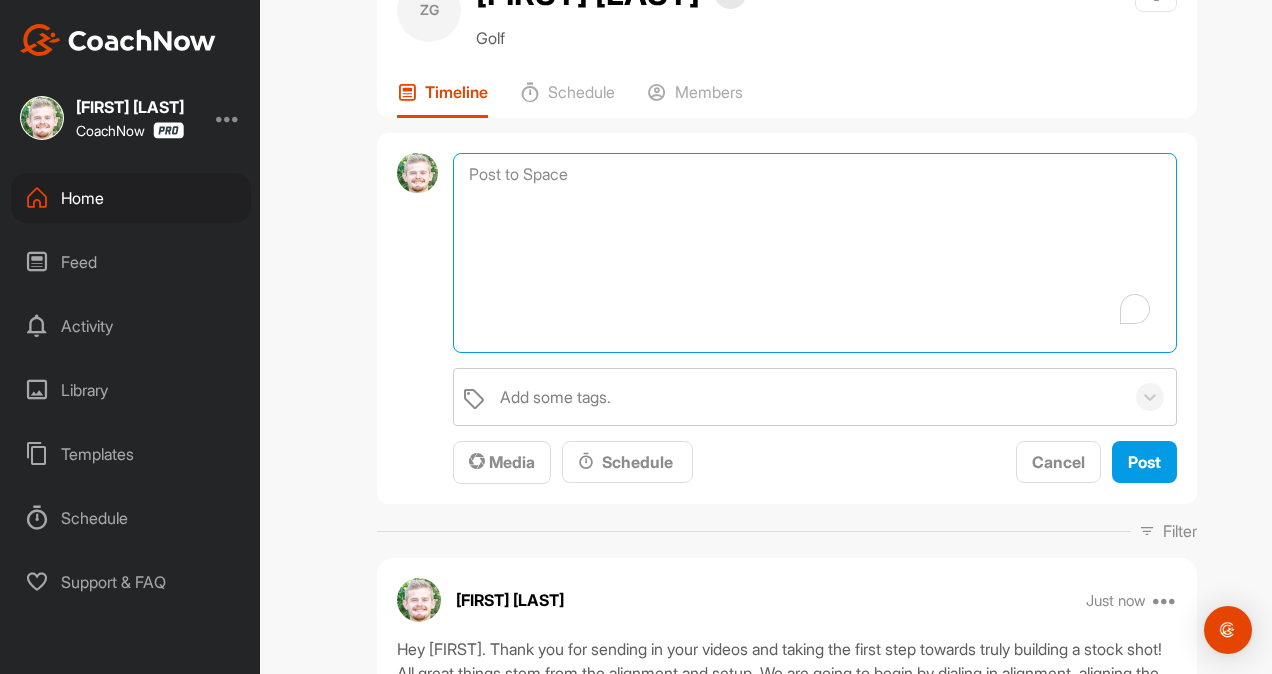paste on "[student name], if you are interested in signing up for a Membership, it would be great to keep working with you on your game. All you would have to do is sign up using this link below! Let's get you hitting a stock shot!
https://www.thegolfroomeverywhere.com/coaching" 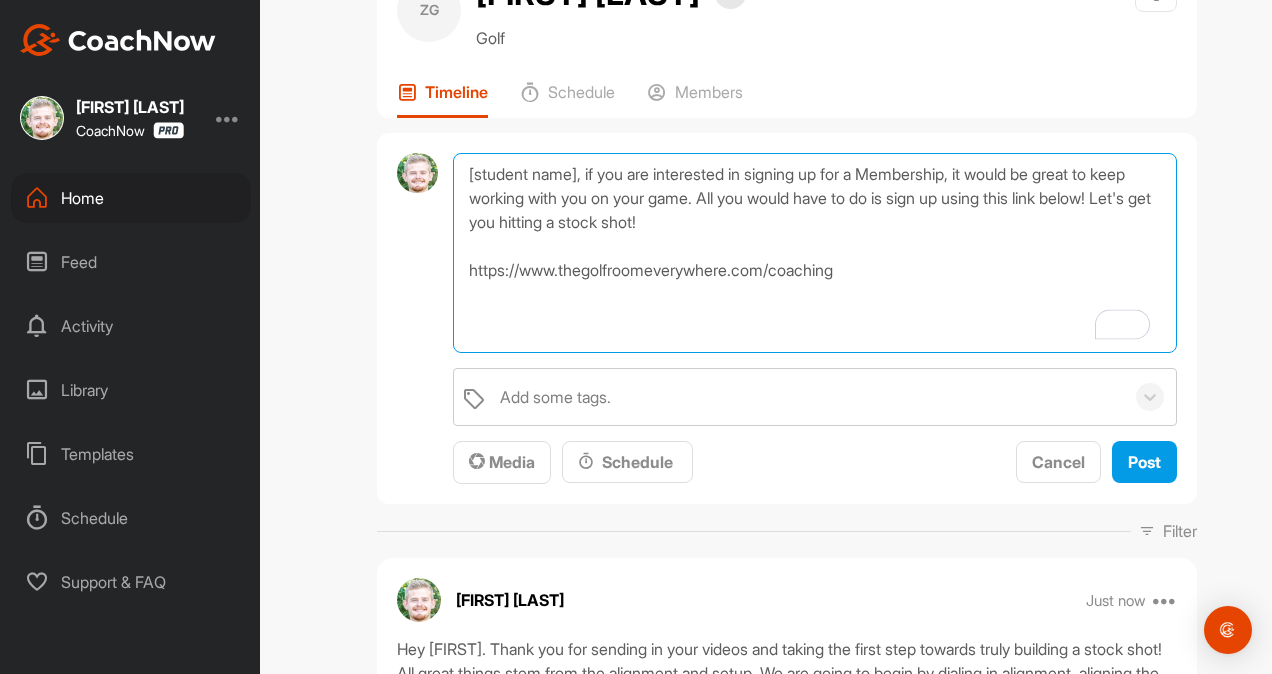 click on "[student name], if you are interested in signing up for a Membership, it would be great to keep working with you on your game. All you would have to do is sign up using this link below! Let's get you hitting a stock shot!
https://www.thegolfroomeverywhere.com/coaching" at bounding box center [815, 253] 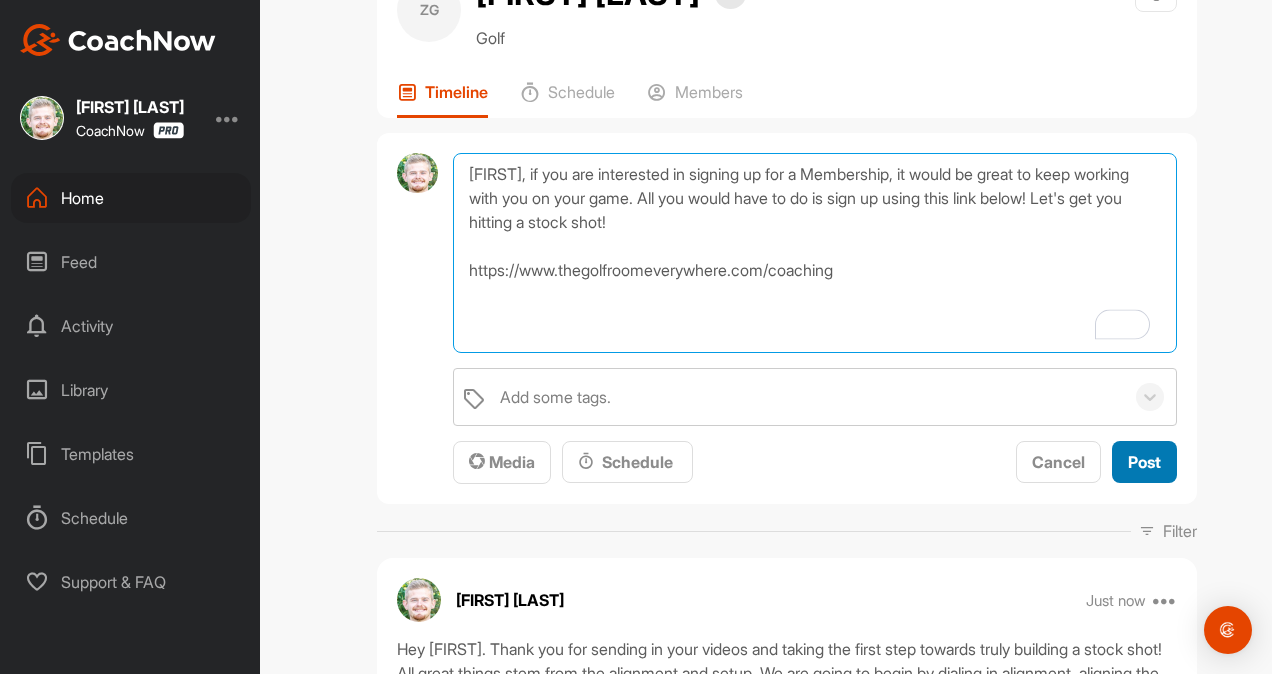 type on "[FIRST], if you are interested in signing up for a Membership, it would be great to keep working with you on your game. All you would have to do is sign up using this link below! Let's get you hitting a stock shot!
https://www.thegolfroomeverywhere.com/coaching" 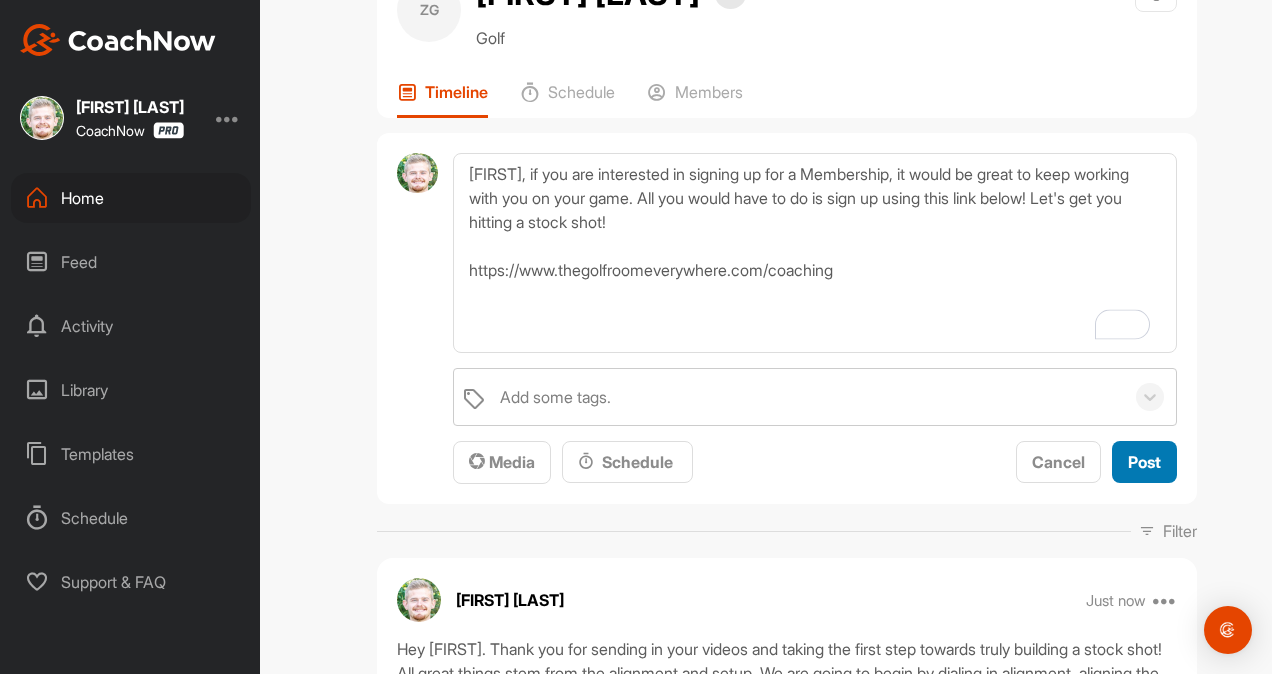 click on "Post" at bounding box center (1144, 462) 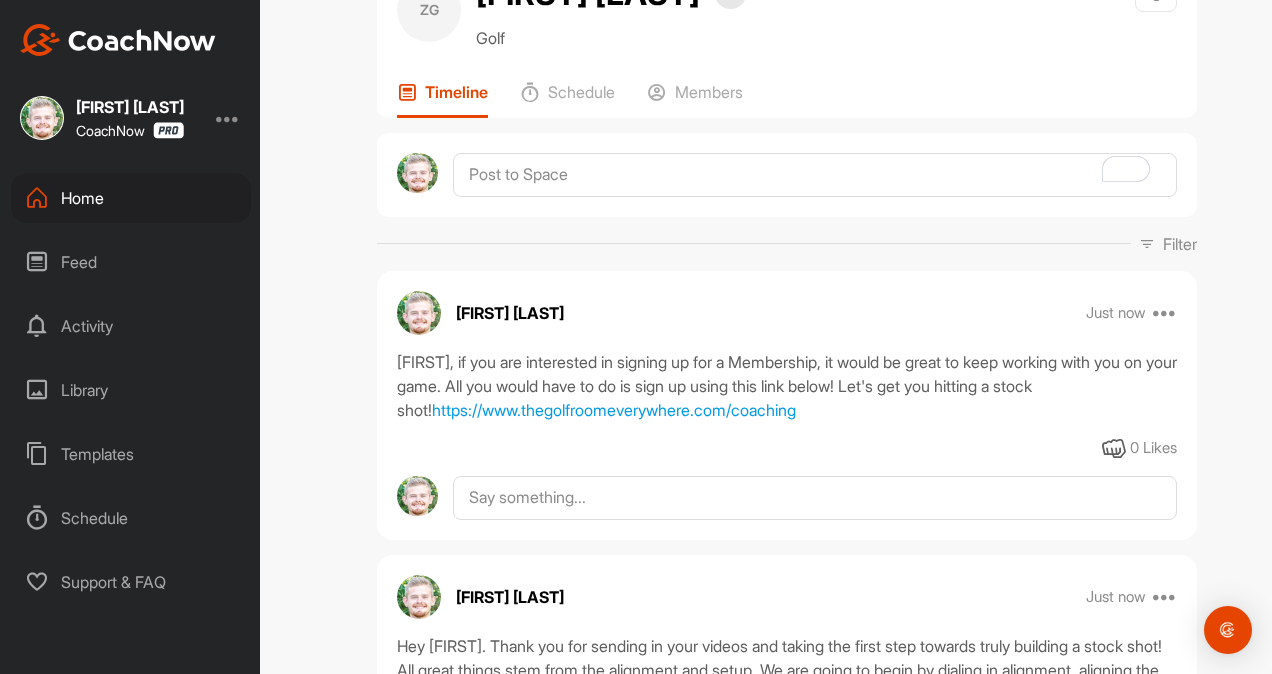 scroll, scrollTop: 875, scrollLeft: 0, axis: vertical 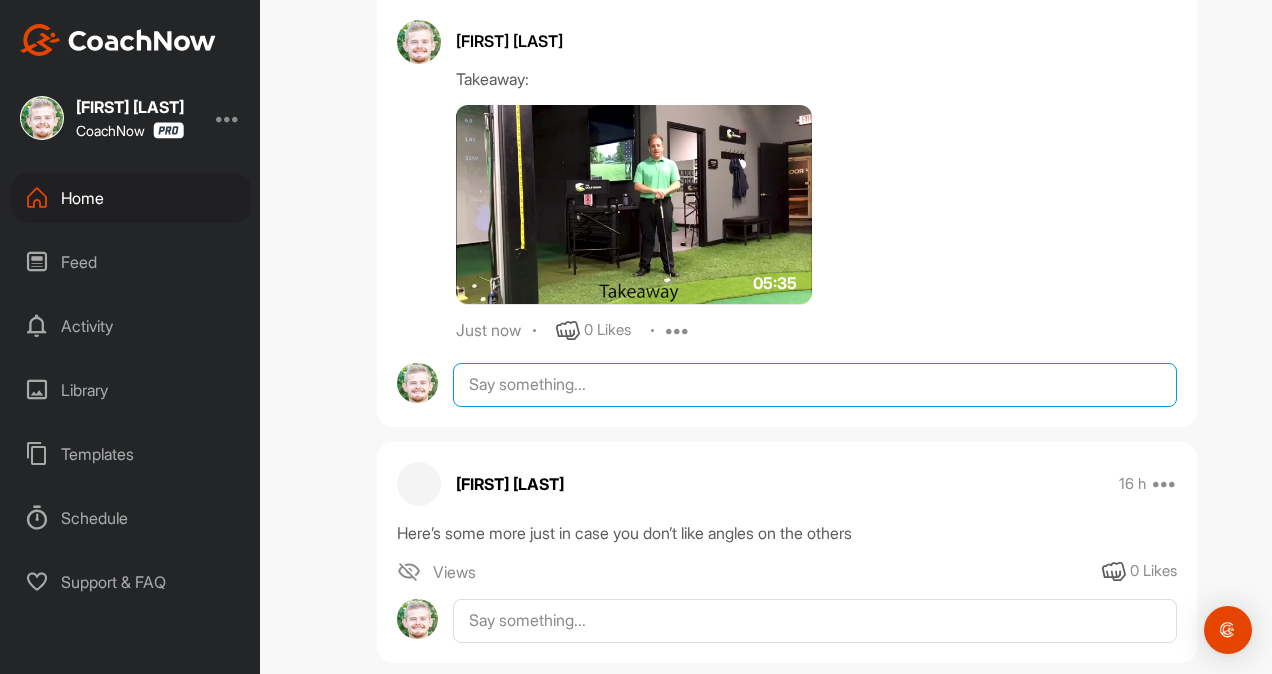click at bounding box center (815, 385) 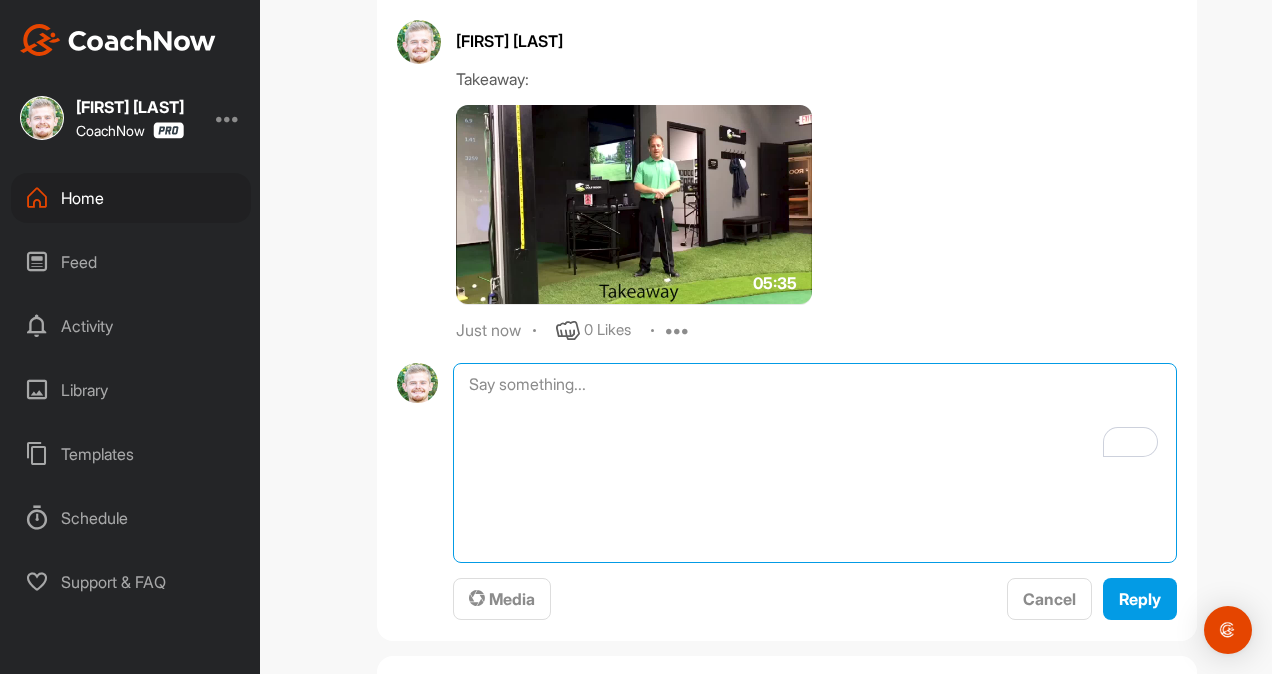 paste on "Also, quick favor:
If anything in this assessment gave you more clarity or an “ah-ha” moment about your swing, I’d love to hear what it was. It really helps us keep improving. Just drop it here in the comments if anything stood out to you." 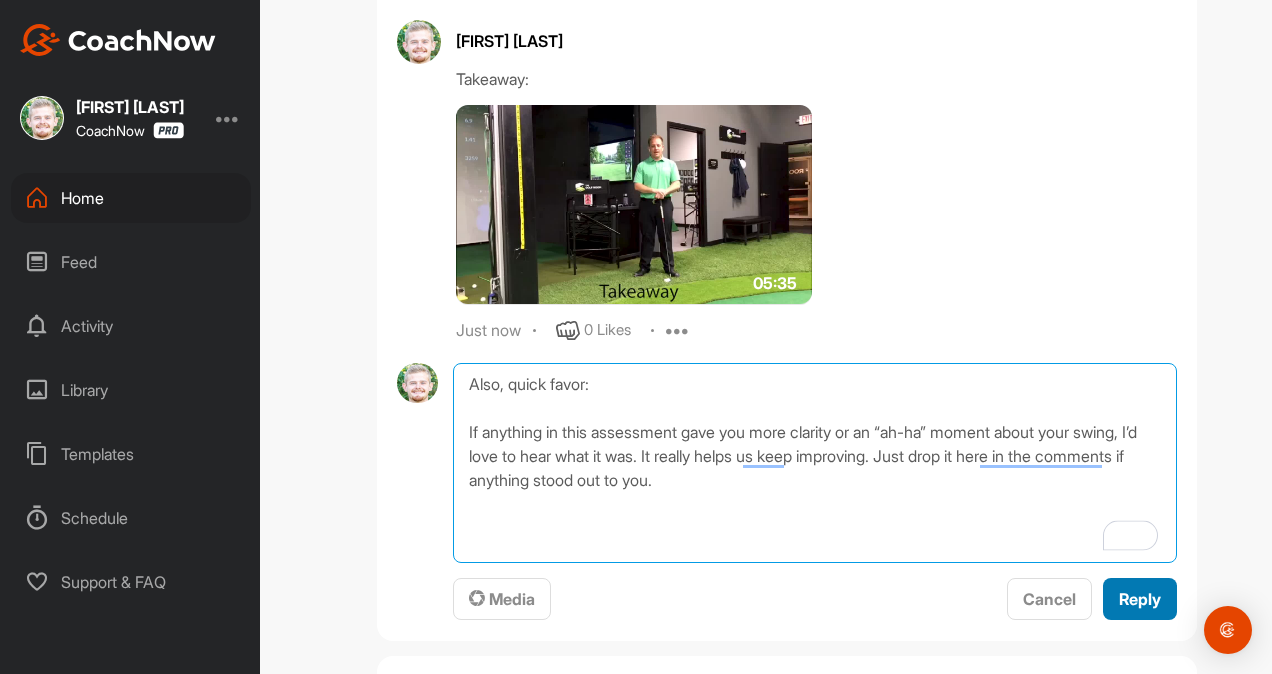 type on "Also, quick favor:
If anything in this assessment gave you more clarity or an “ah-ha” moment about your swing, I’d love to hear what it was. It really helps us keep improving. Just drop it here in the comments if anything stood out to you." 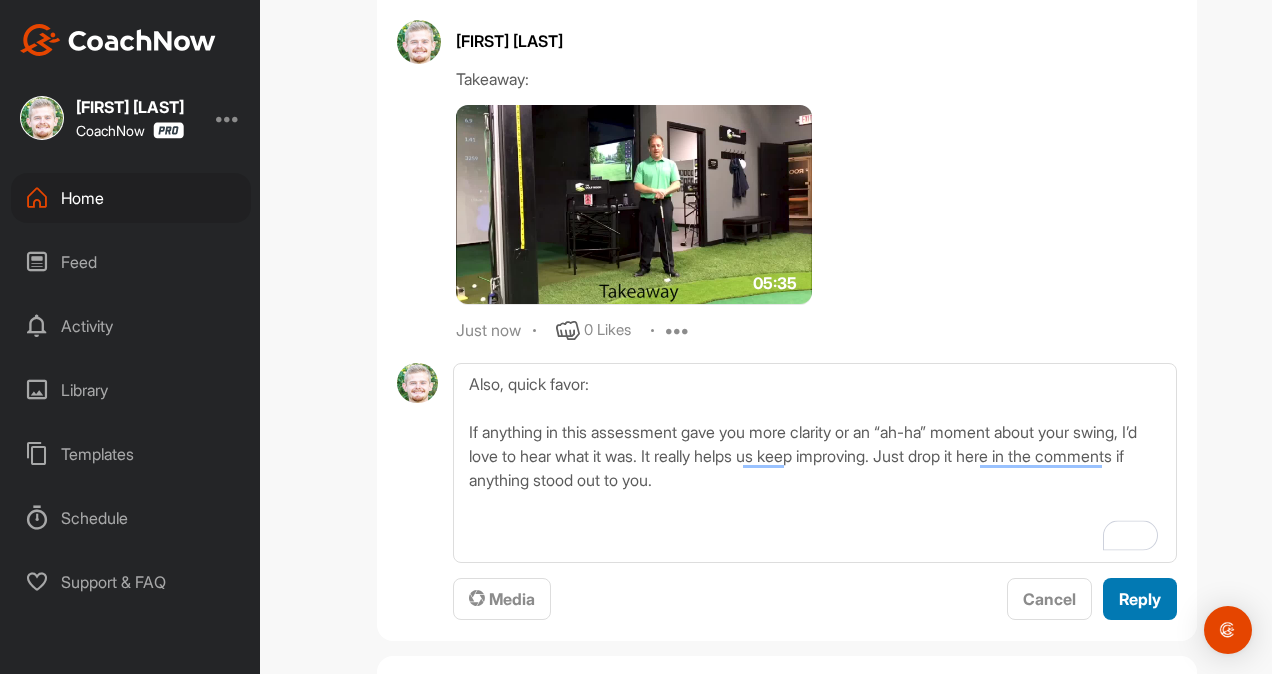 click on "Reply" at bounding box center [1140, 599] 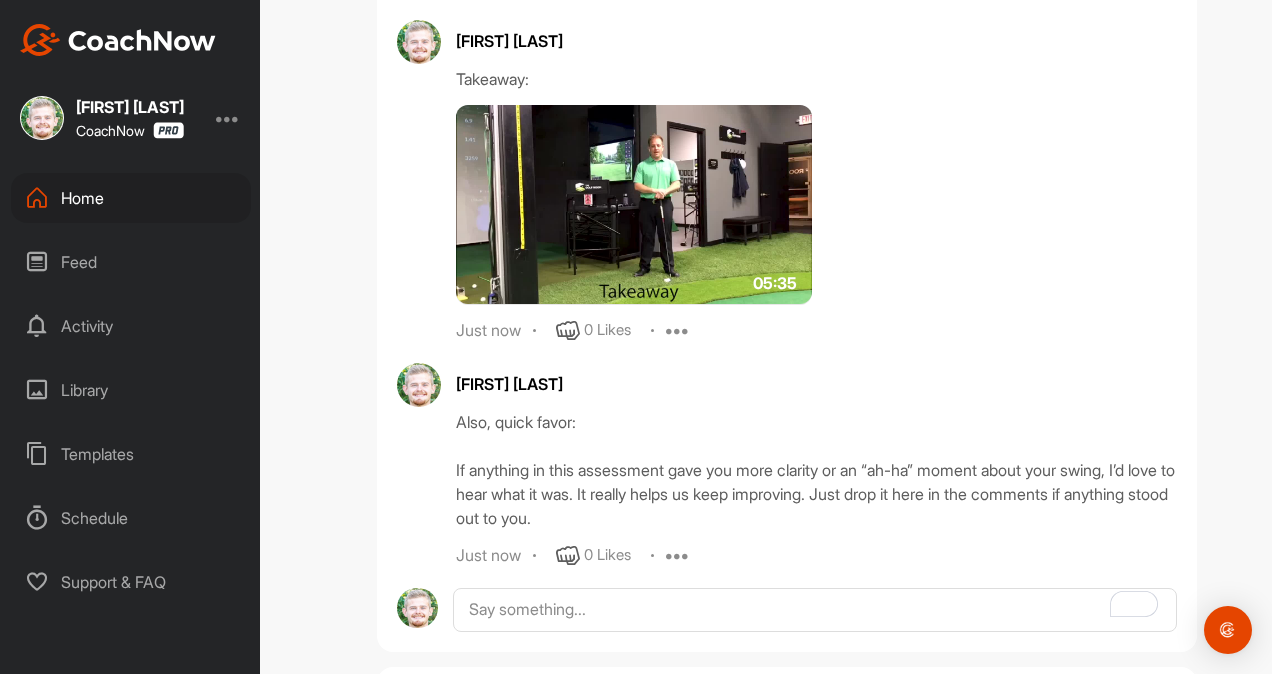 click on "Home" at bounding box center (131, 198) 